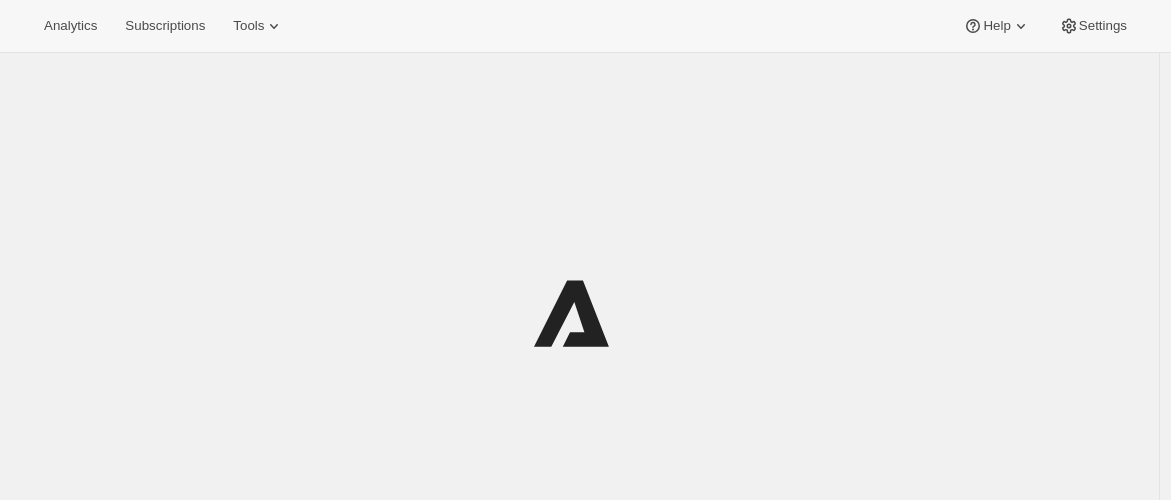 scroll, scrollTop: 0, scrollLeft: 0, axis: both 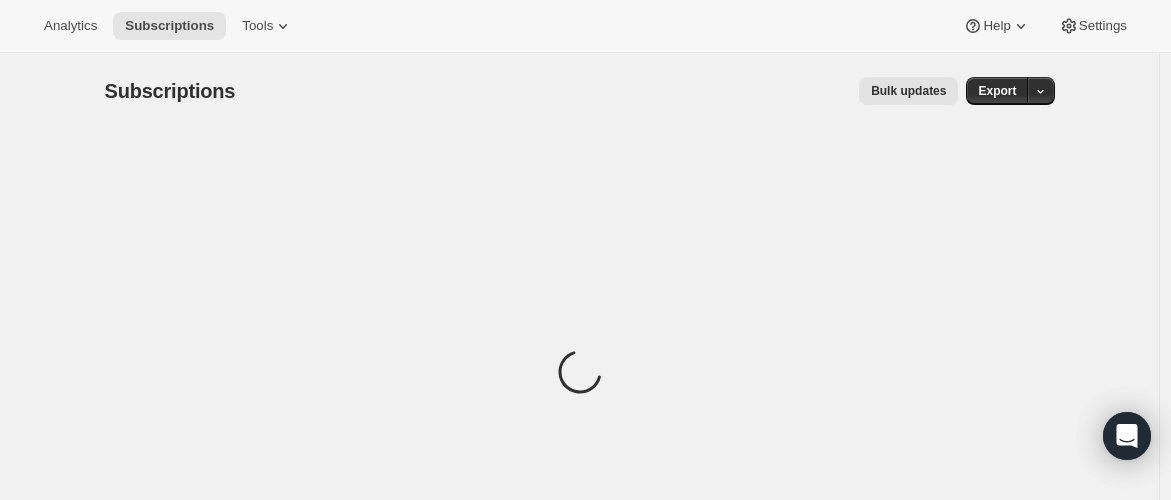 click on "Analytics Subscriptions Tools Help Settings" at bounding box center (585, 26) 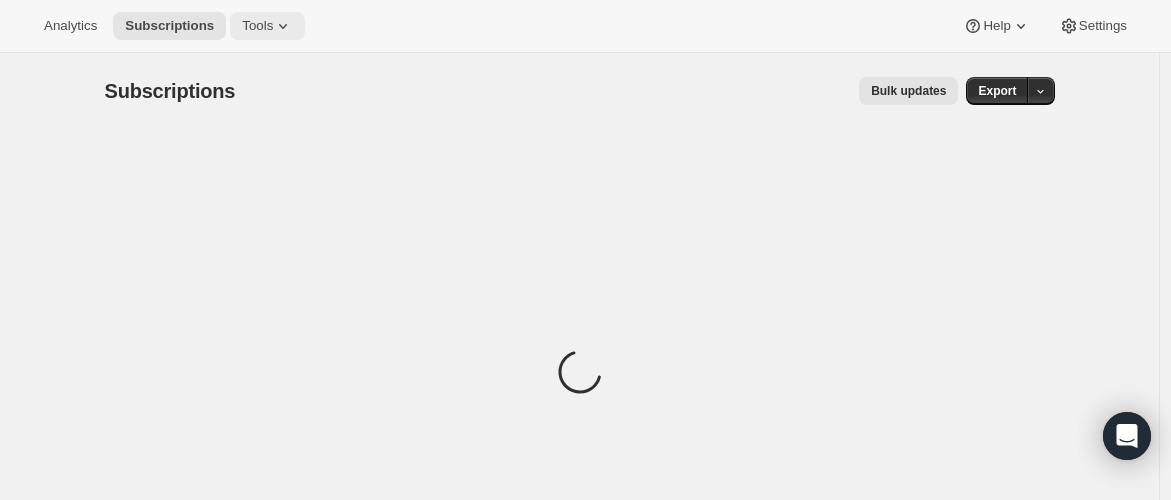 click 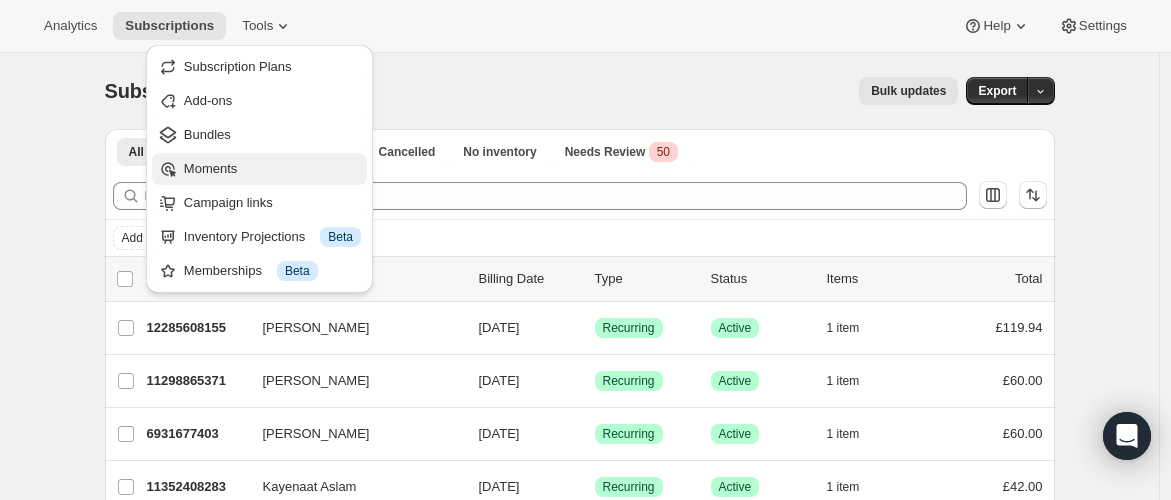 click on "Moments" at bounding box center (210, 168) 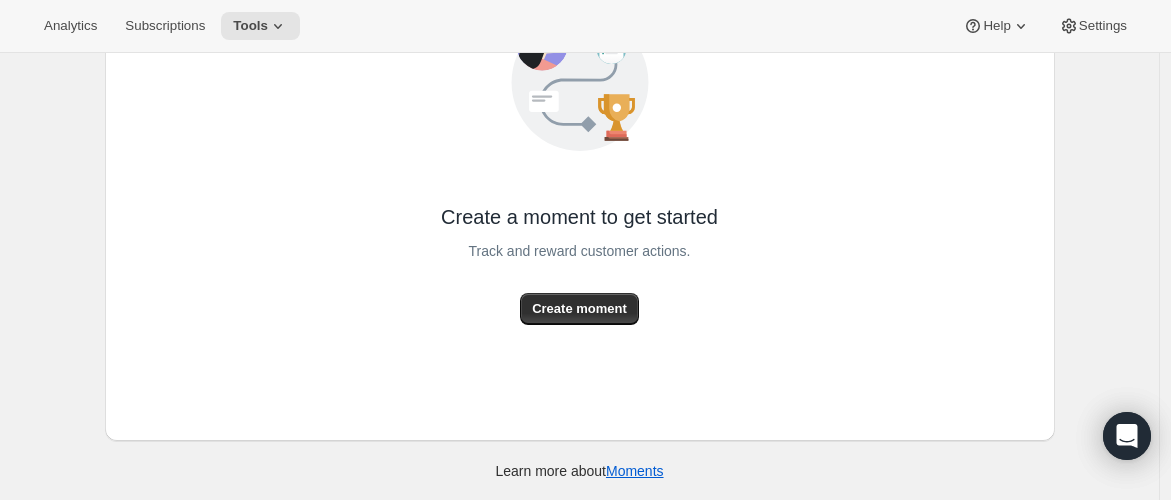 scroll, scrollTop: 251, scrollLeft: 0, axis: vertical 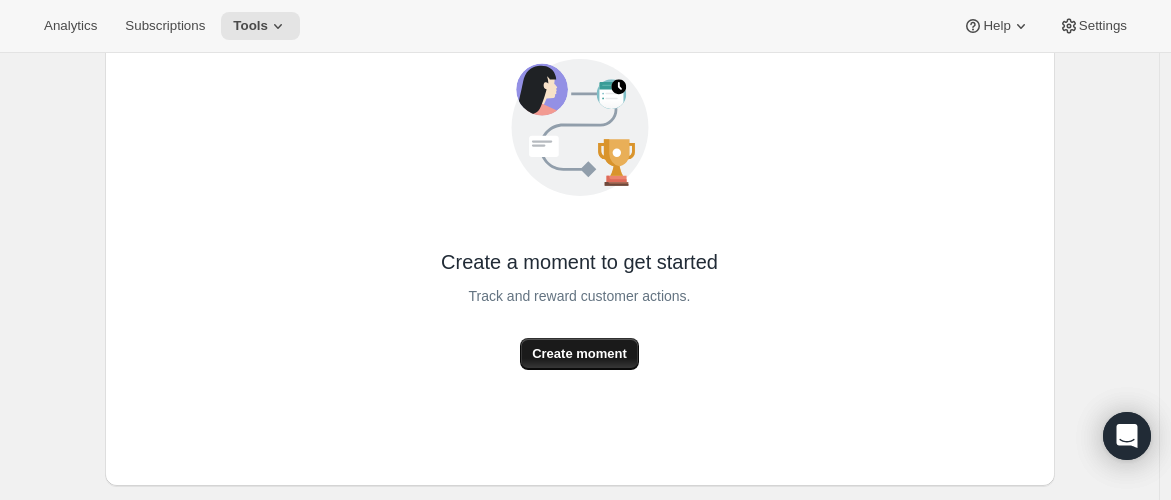 click on "Create moment" at bounding box center (579, 354) 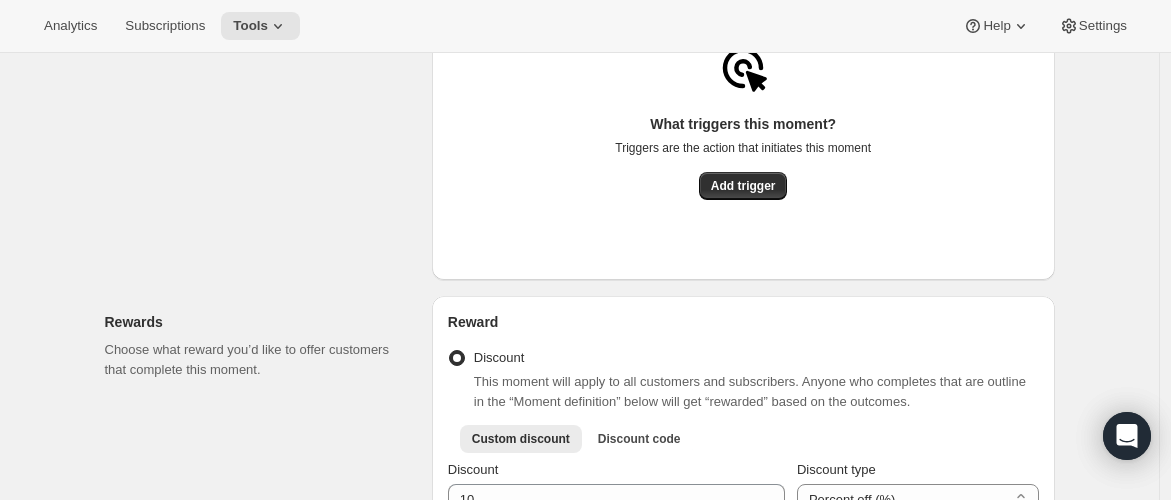 scroll, scrollTop: 408, scrollLeft: 0, axis: vertical 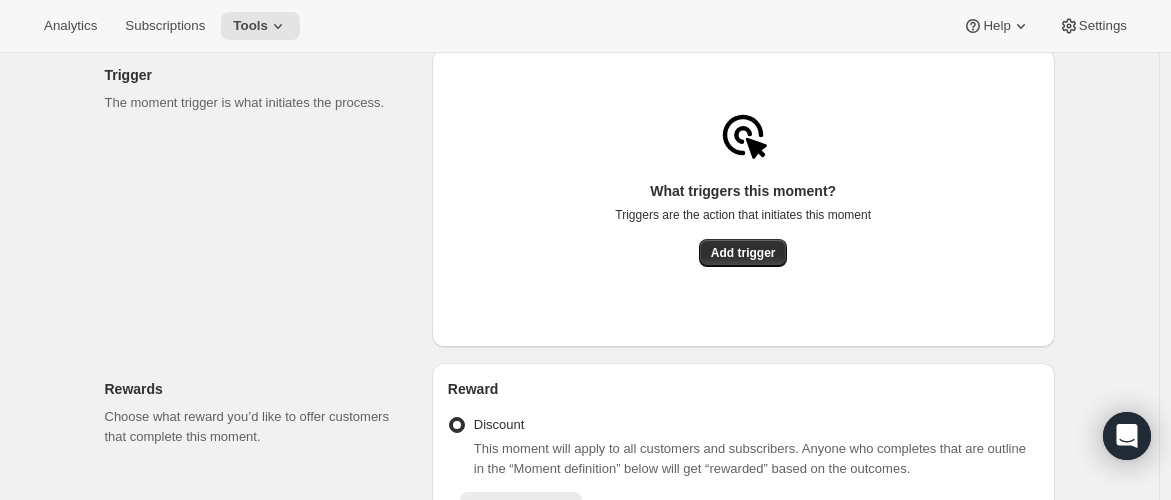 click on "What triggers this moment? Triggers are the action that initiates this moment Add trigger" at bounding box center [743, 246] 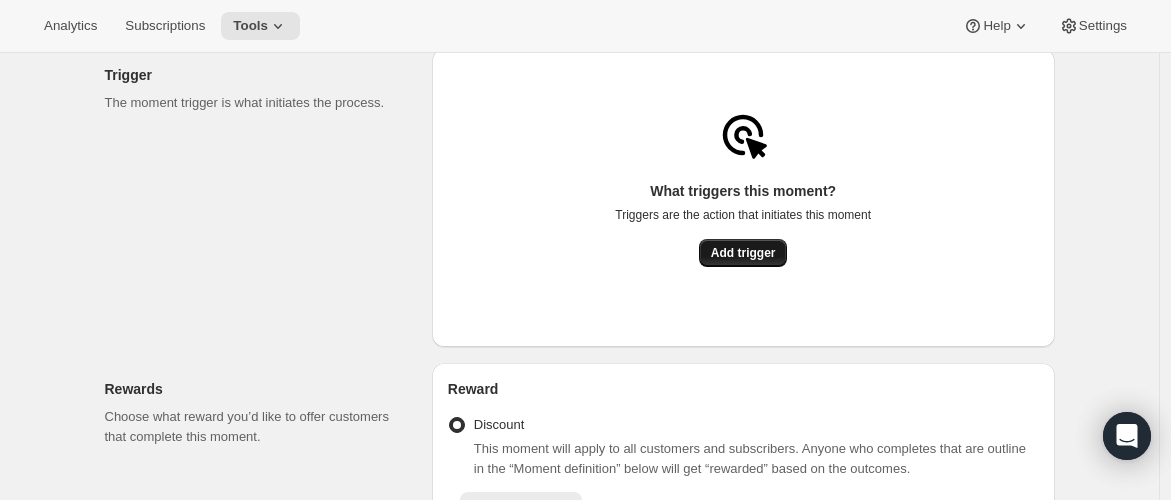 click on "Add trigger" at bounding box center [743, 253] 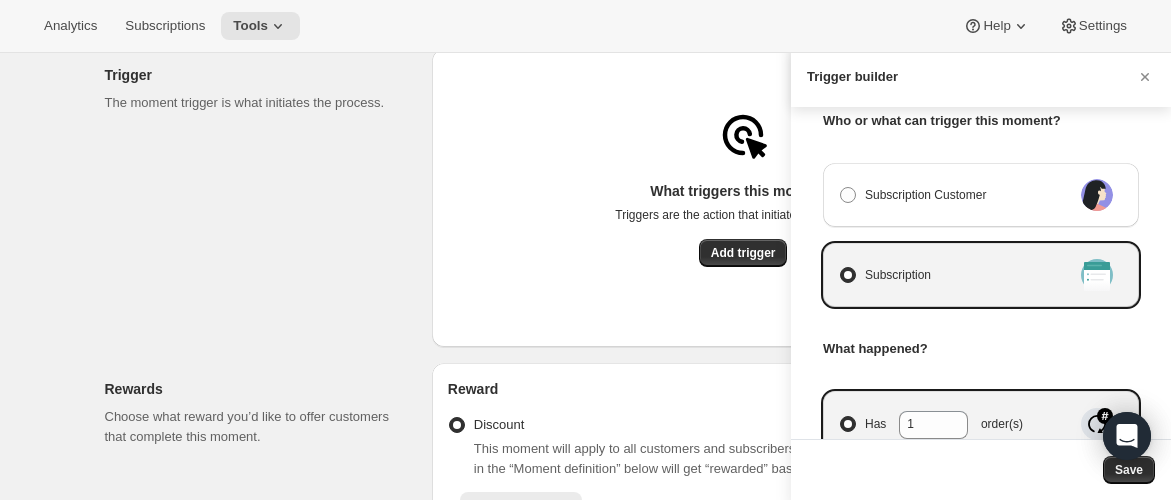 scroll, scrollTop: 46, scrollLeft: 0, axis: vertical 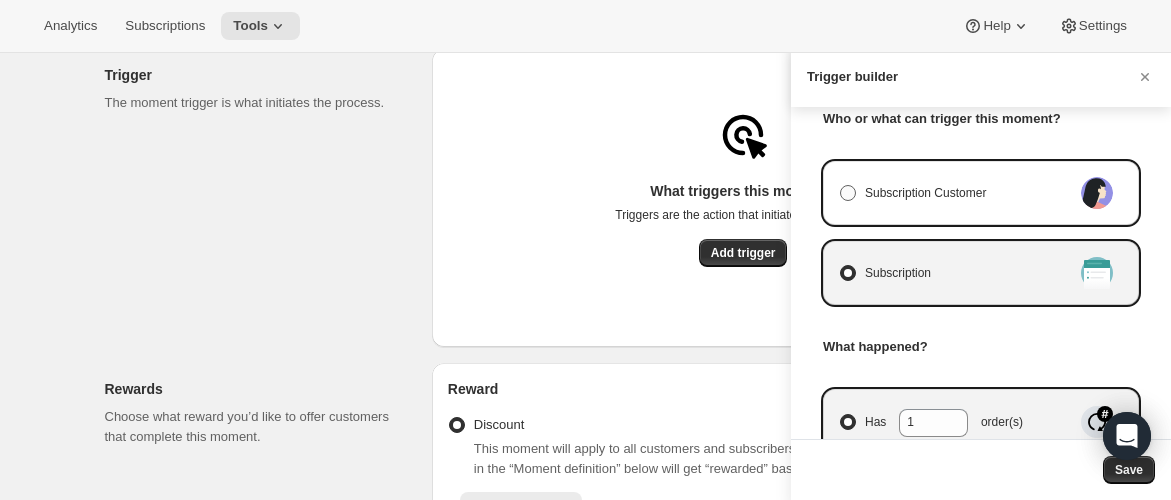click on "Subscription Customer" at bounding box center [925, 193] 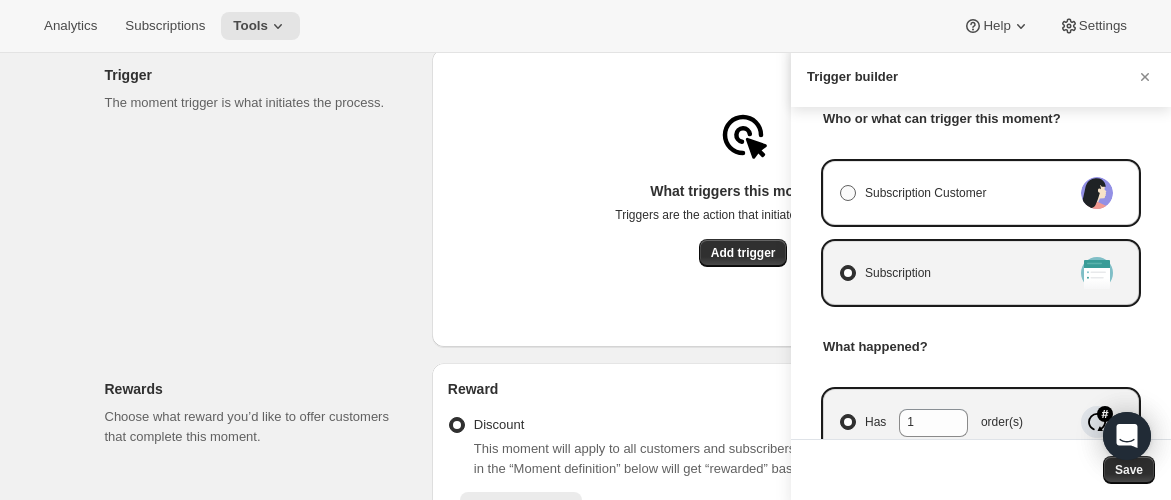 radio on "true" 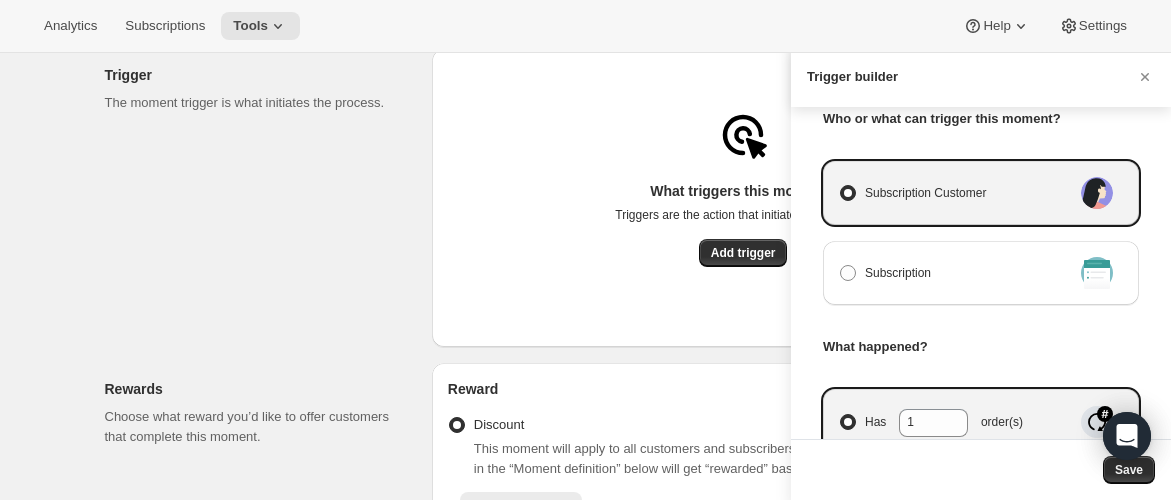 select on "days" 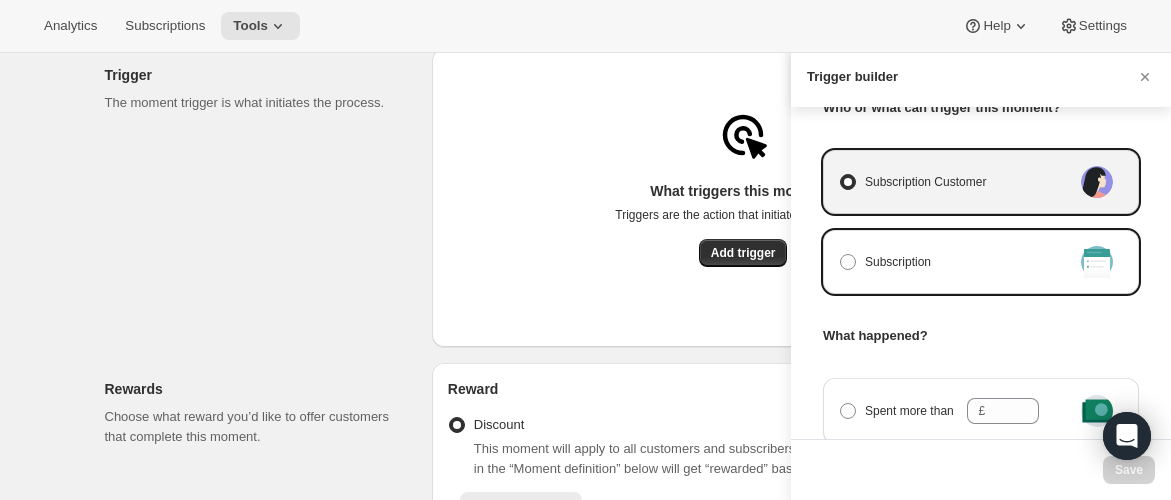 scroll, scrollTop: 59, scrollLeft: 0, axis: vertical 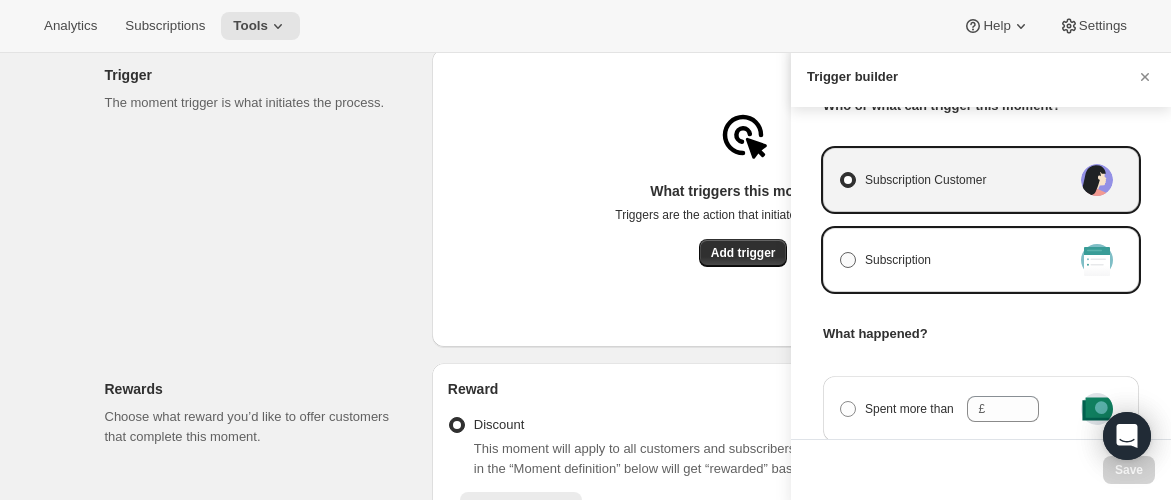 click on "Subscription" at bounding box center (955, 260) 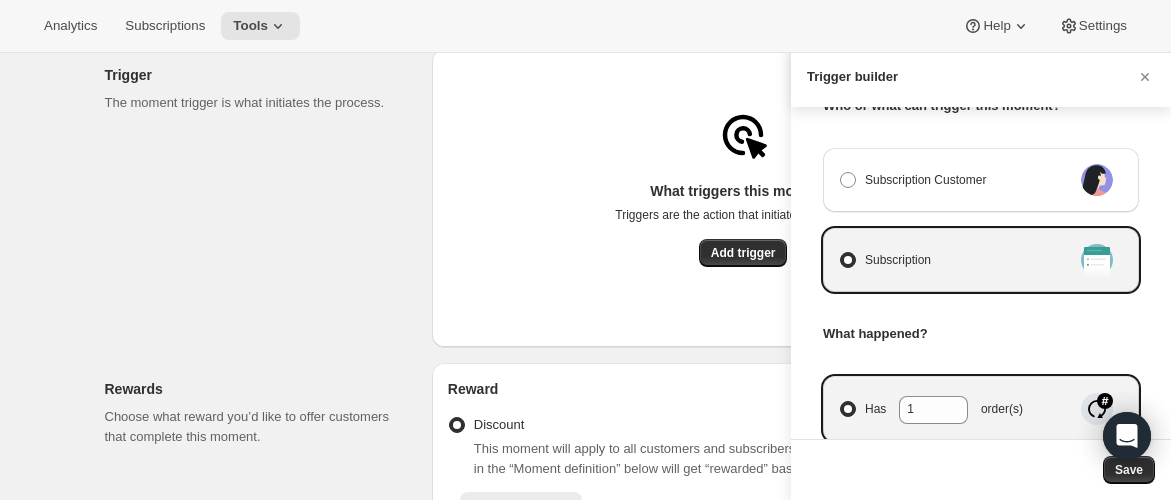 scroll, scrollTop: 83, scrollLeft: 0, axis: vertical 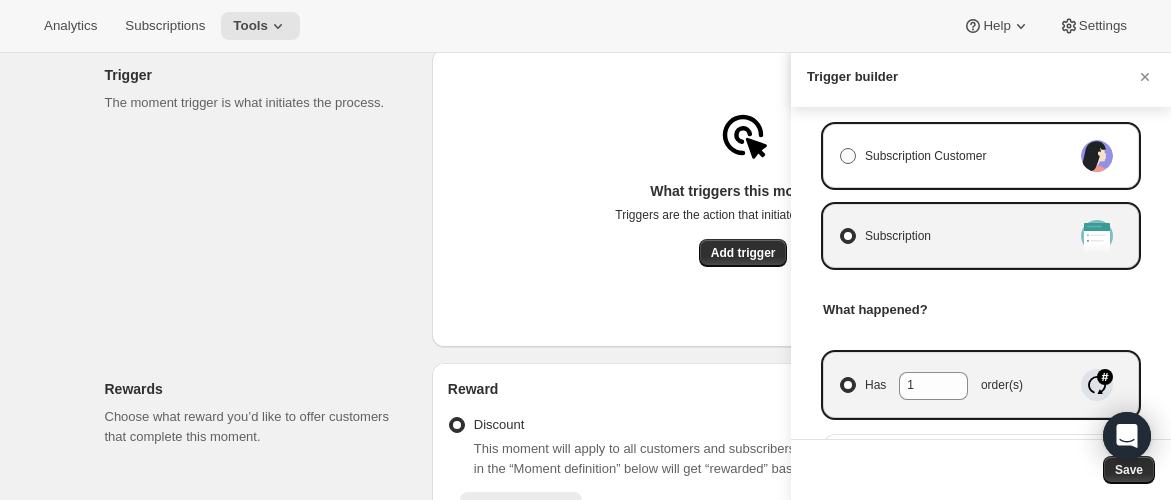 click on "Subscription Customer" at bounding box center (925, 156) 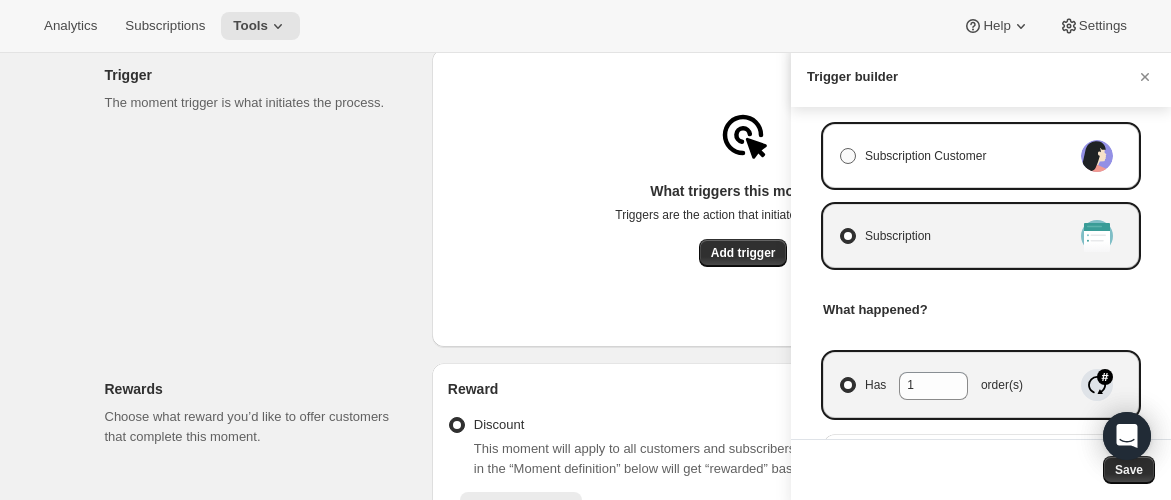 radio on "true" 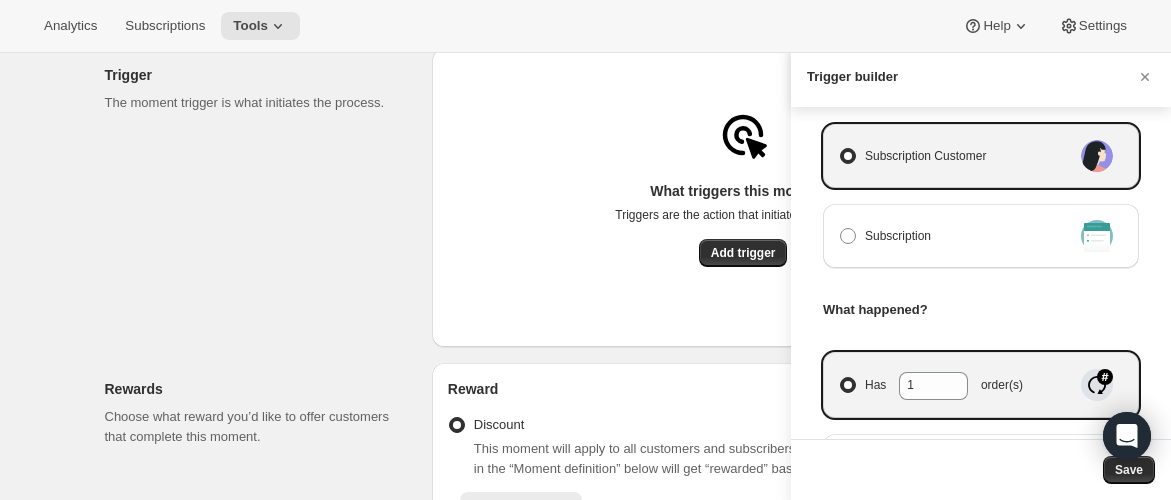 select on "days" 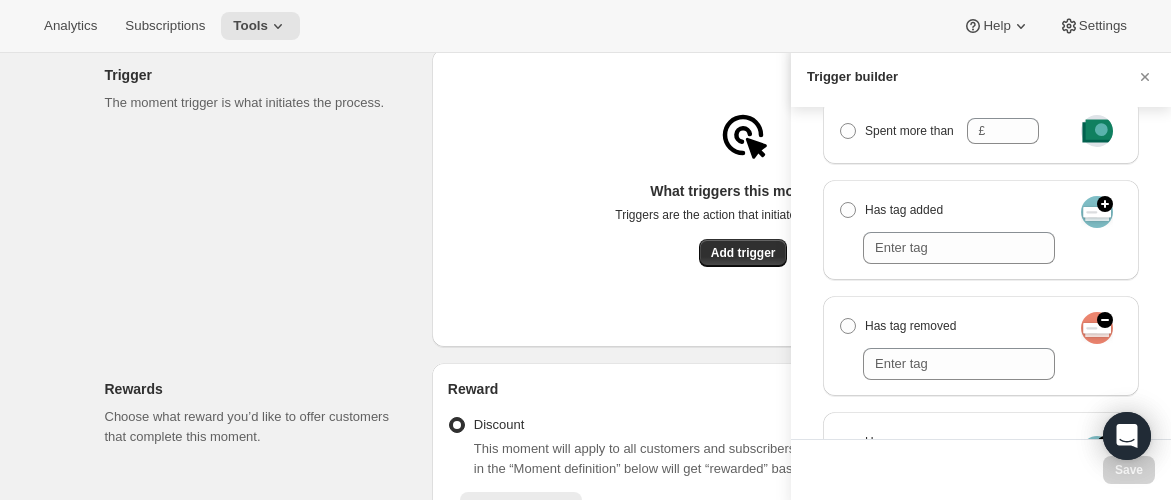 scroll, scrollTop: 323, scrollLeft: 0, axis: vertical 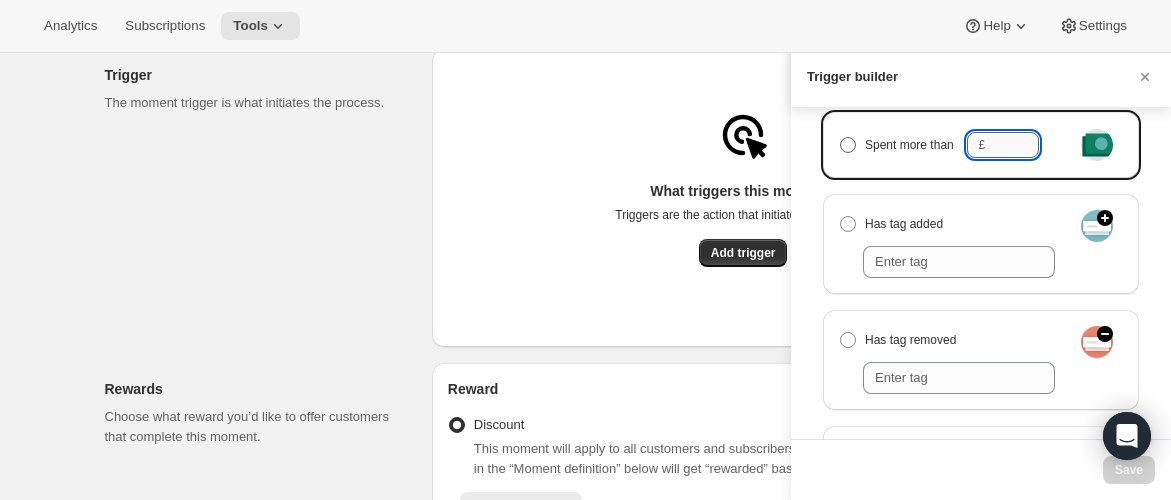 click on "Spent more than  £" at bounding box center [1015, 145] 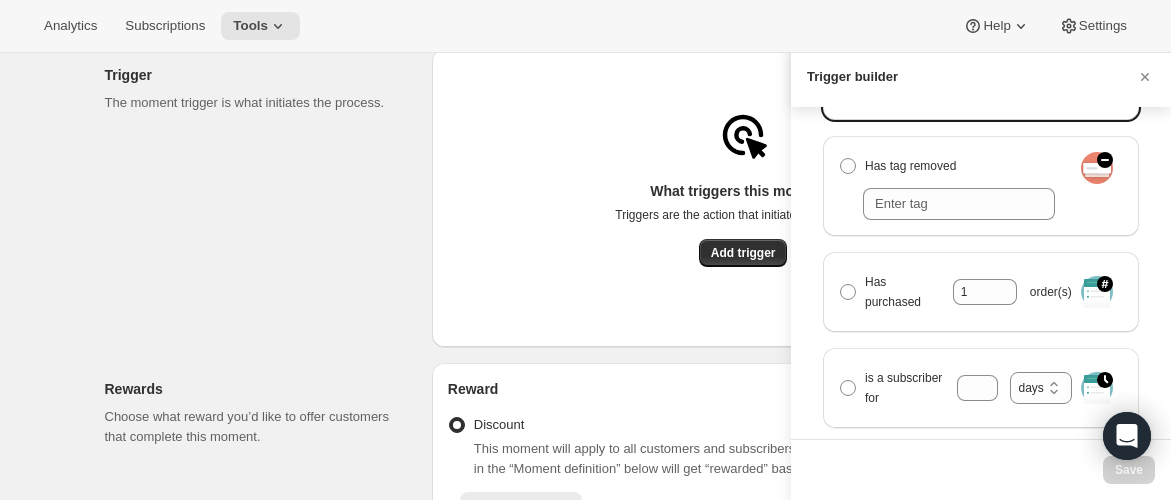 scroll, scrollTop: 497, scrollLeft: 0, axis: vertical 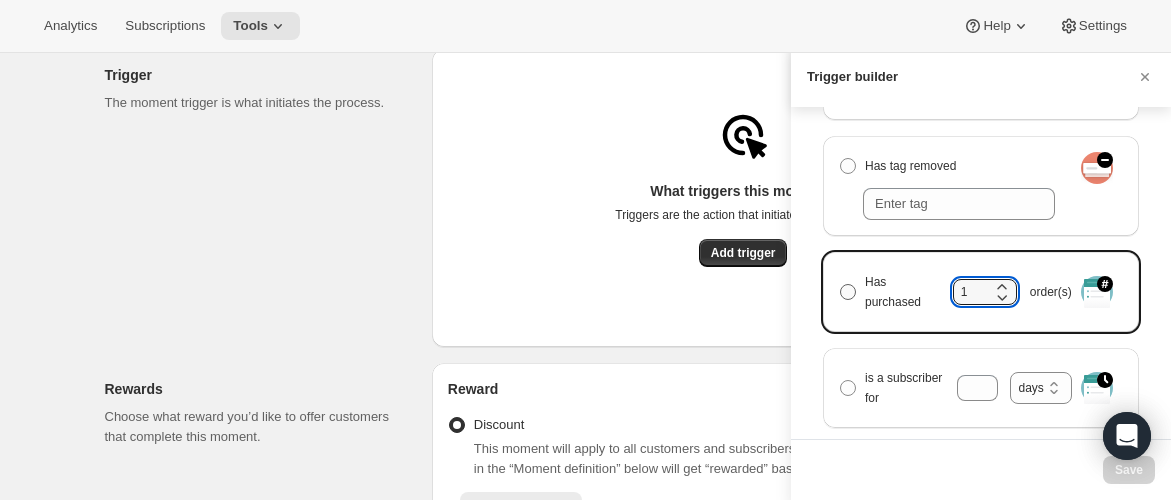 click 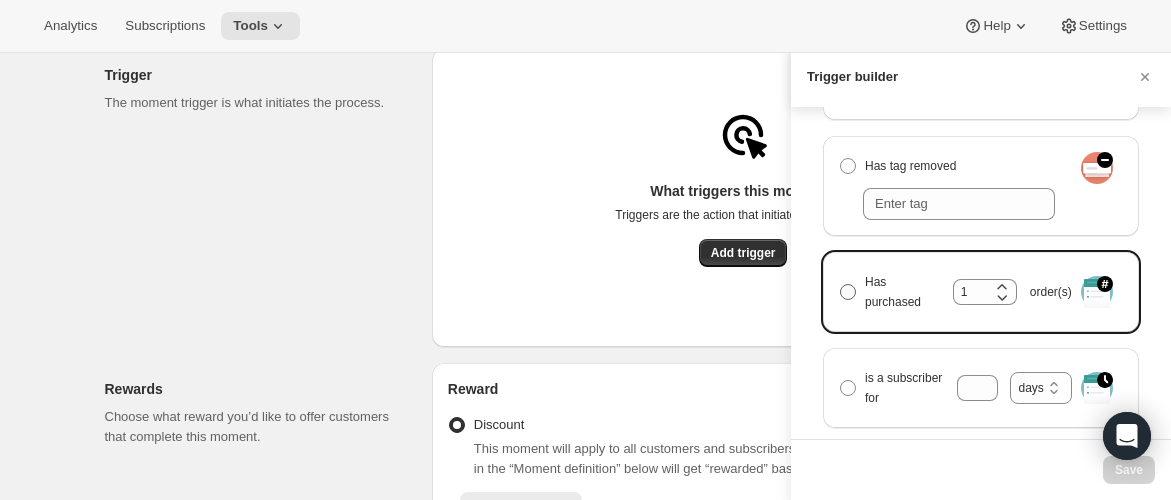 click on "Has purchased  1  order(s)" at bounding box center (840, 284) 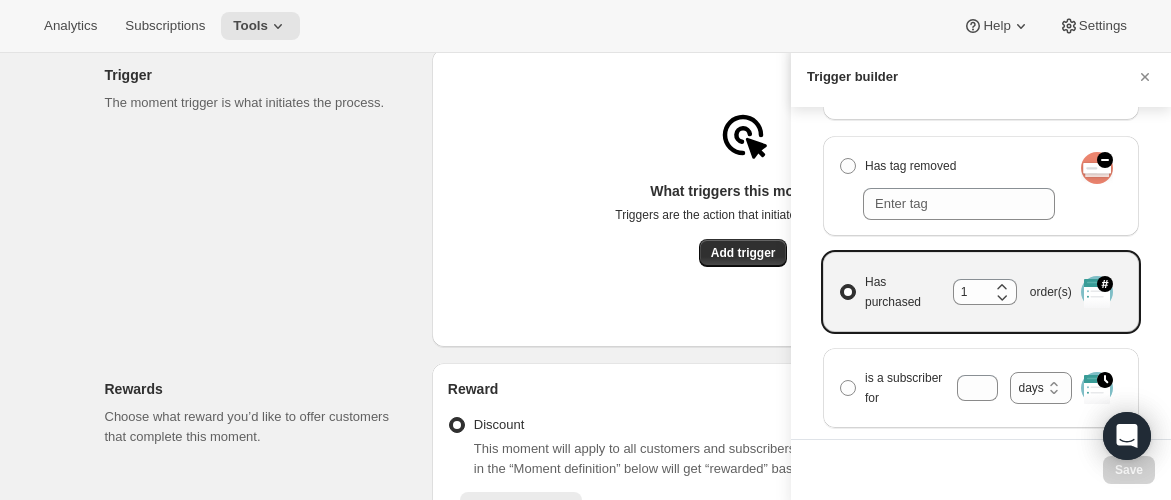 radio on "true" 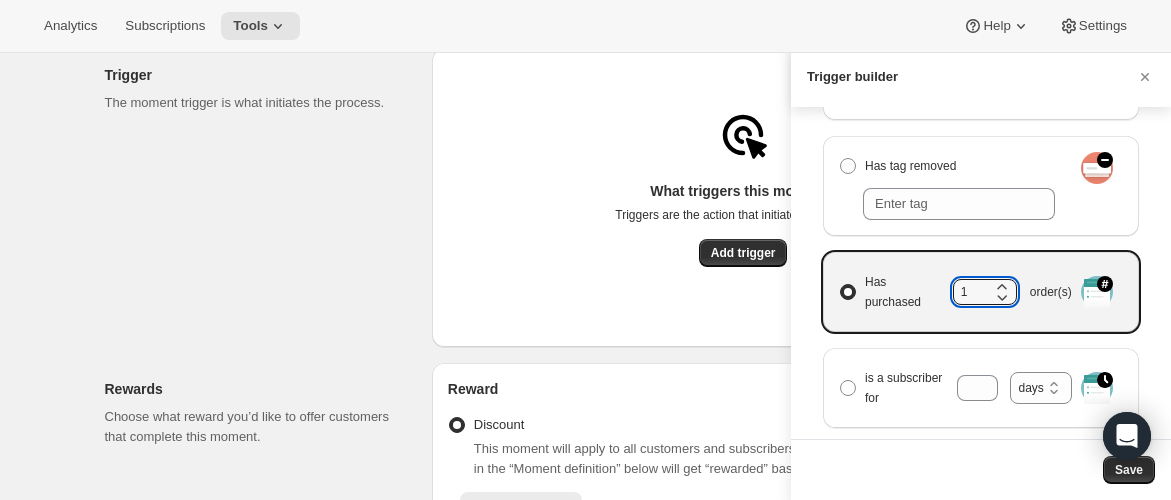 click 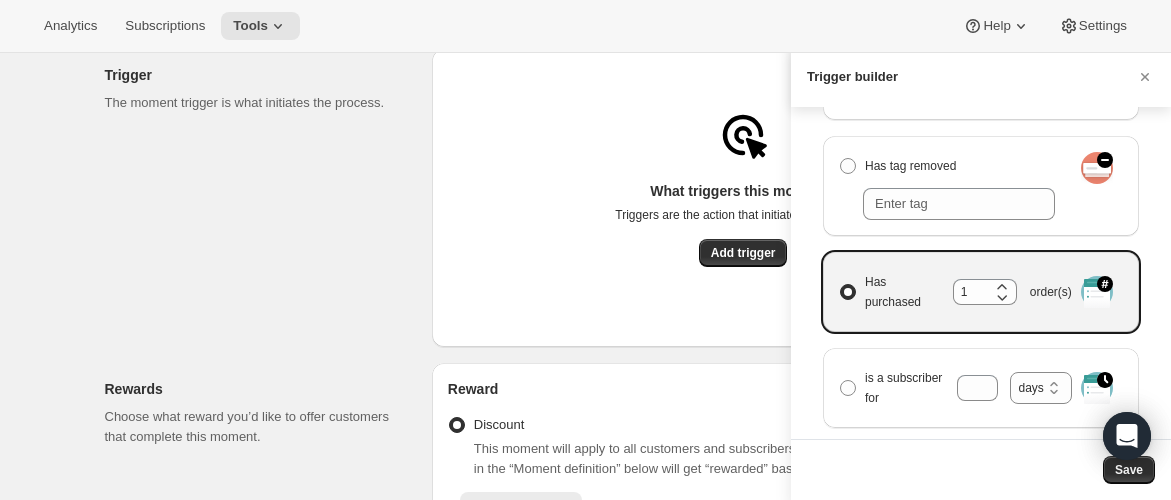 click on "Has purchased  1  order(s)" at bounding box center [840, 284] 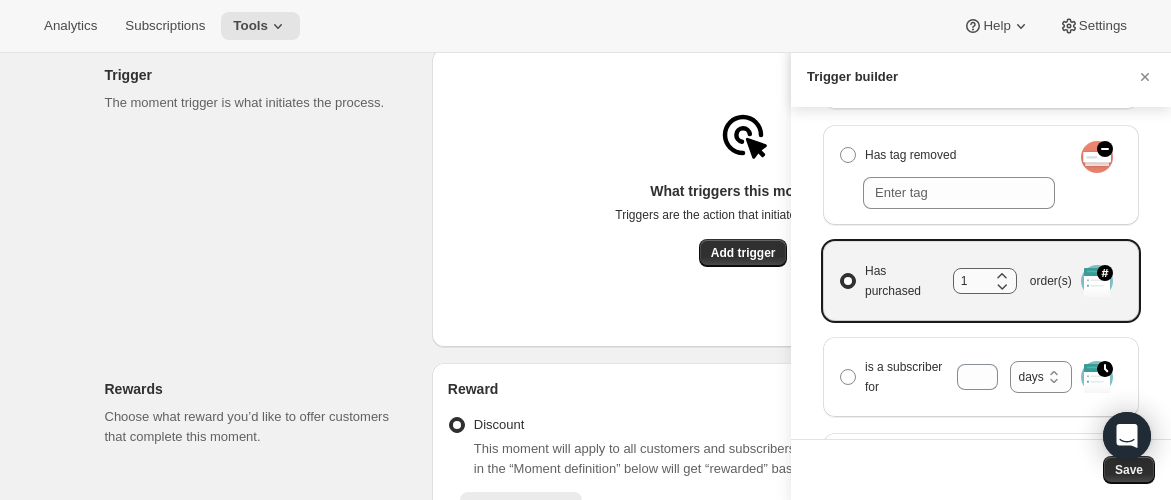 scroll, scrollTop: 508, scrollLeft: 0, axis: vertical 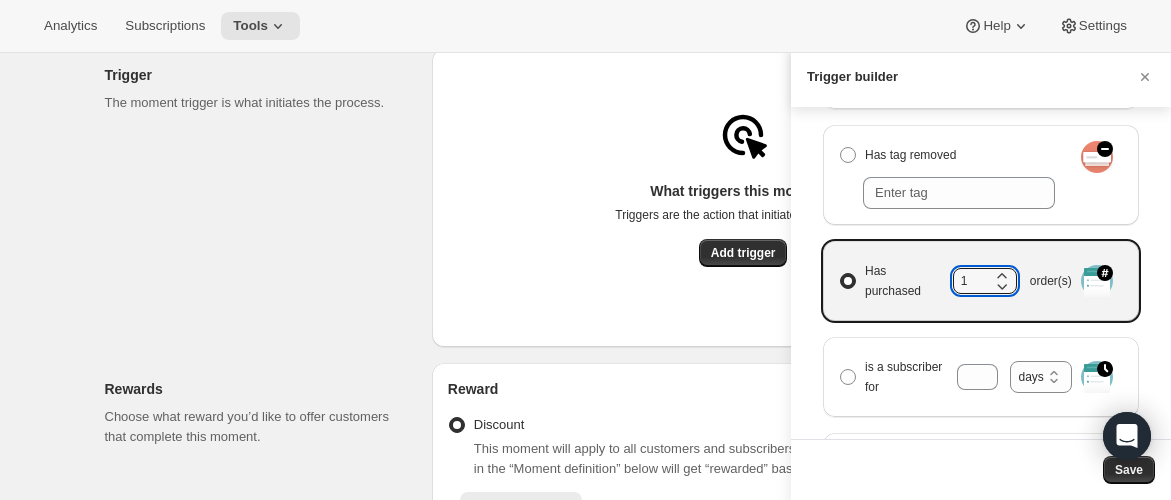 click 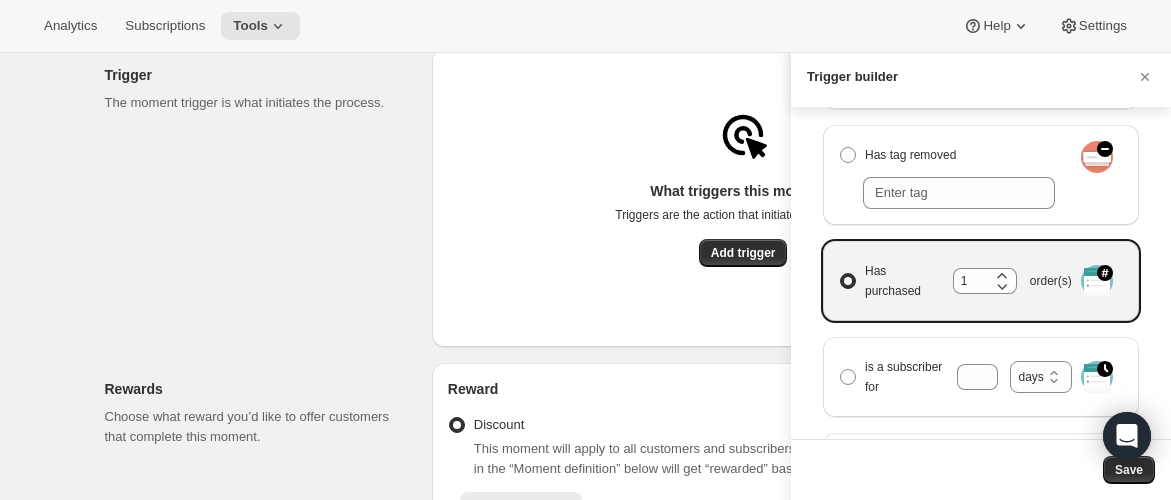 click on "Has purchased  1  order(s)" at bounding box center [840, 273] 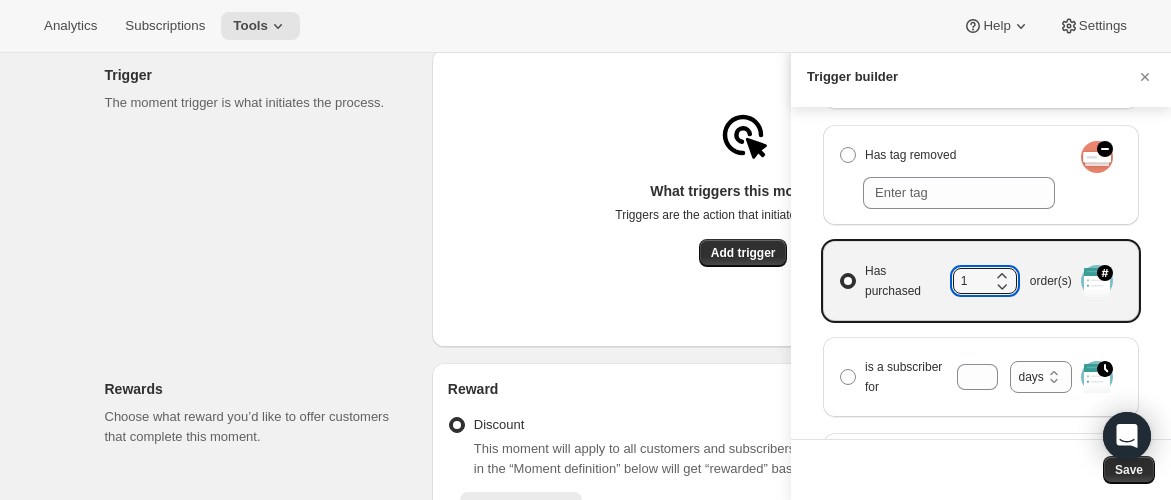 click 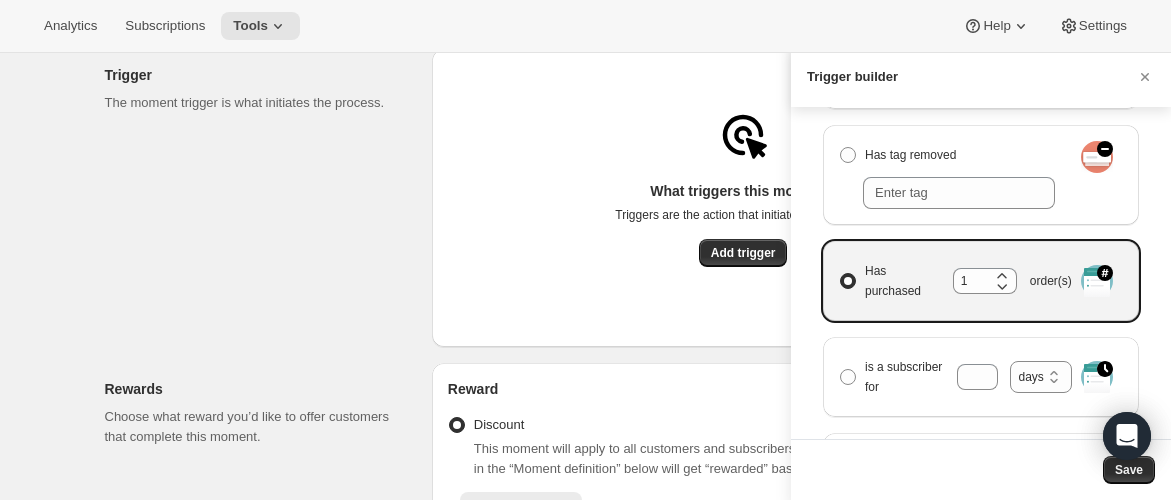 click on "Has purchased  1  order(s)" at bounding box center [840, 273] 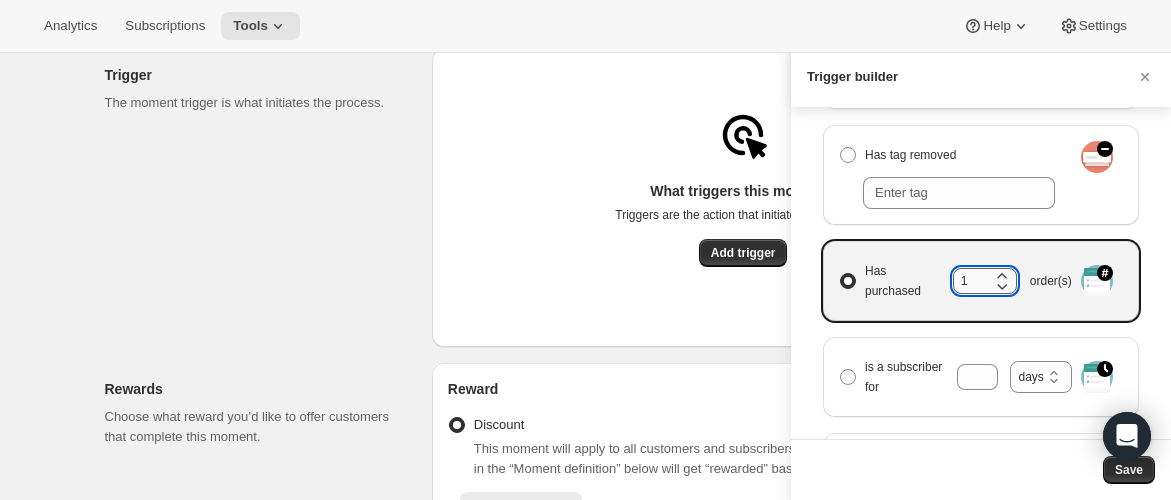 click on "1" at bounding box center [970, 281] 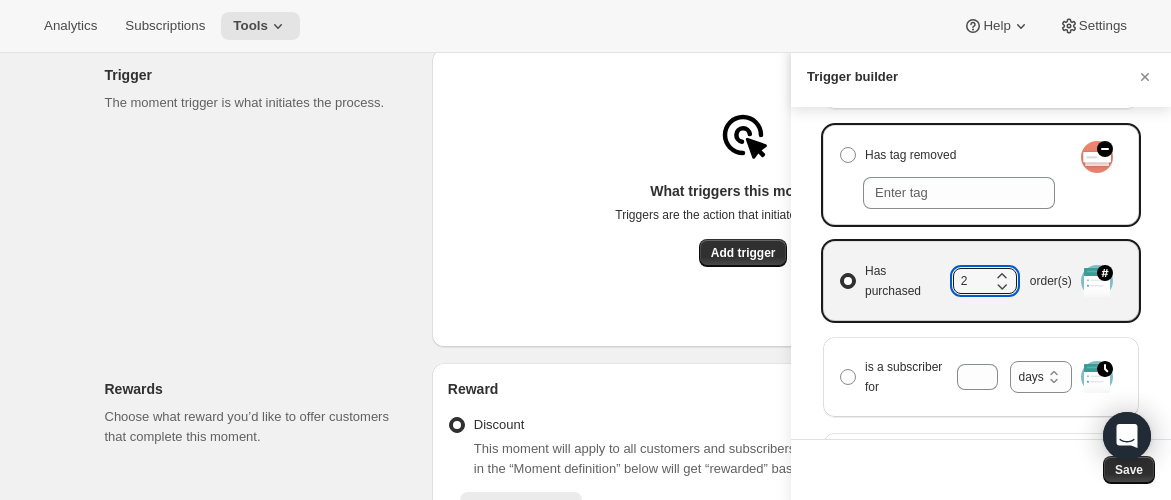 type on "2" 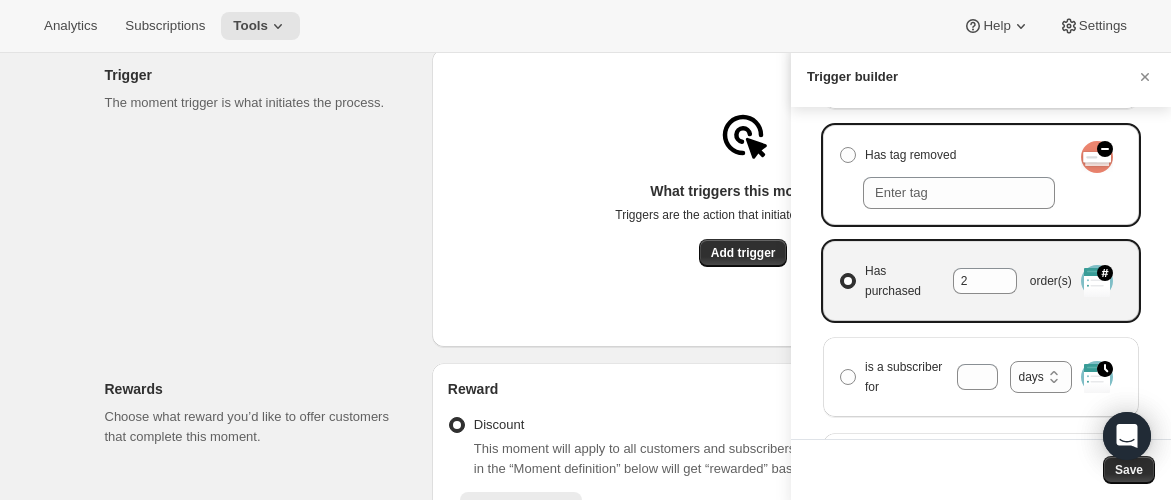 click at bounding box center (1097, 175) 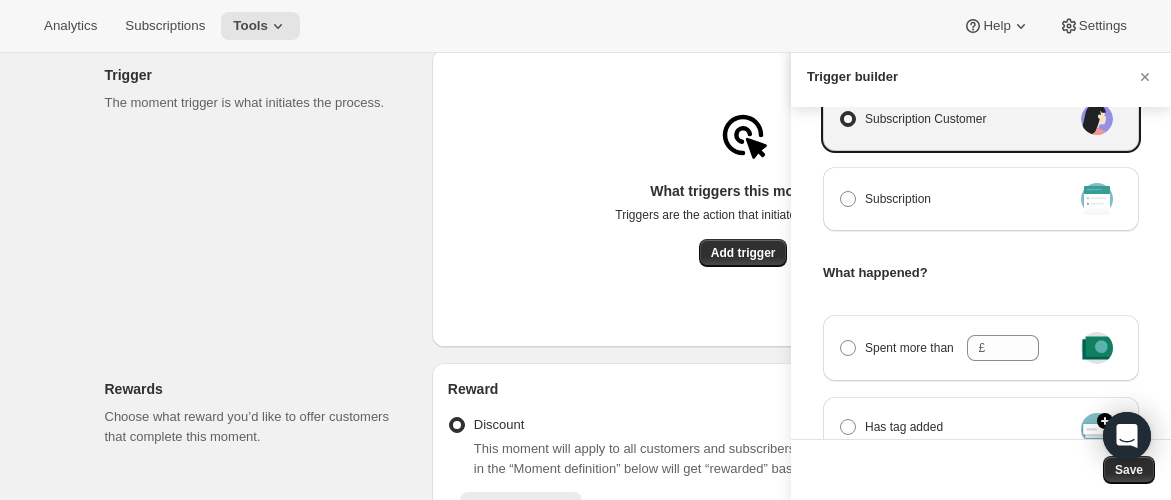 scroll, scrollTop: 0, scrollLeft: 0, axis: both 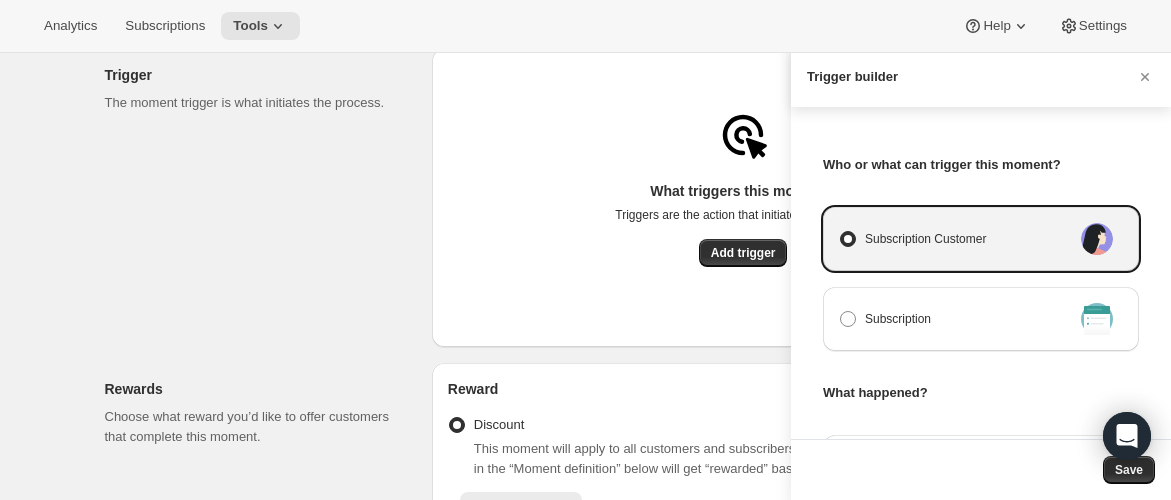 click on "Trigger builder" at bounding box center [981, 77] 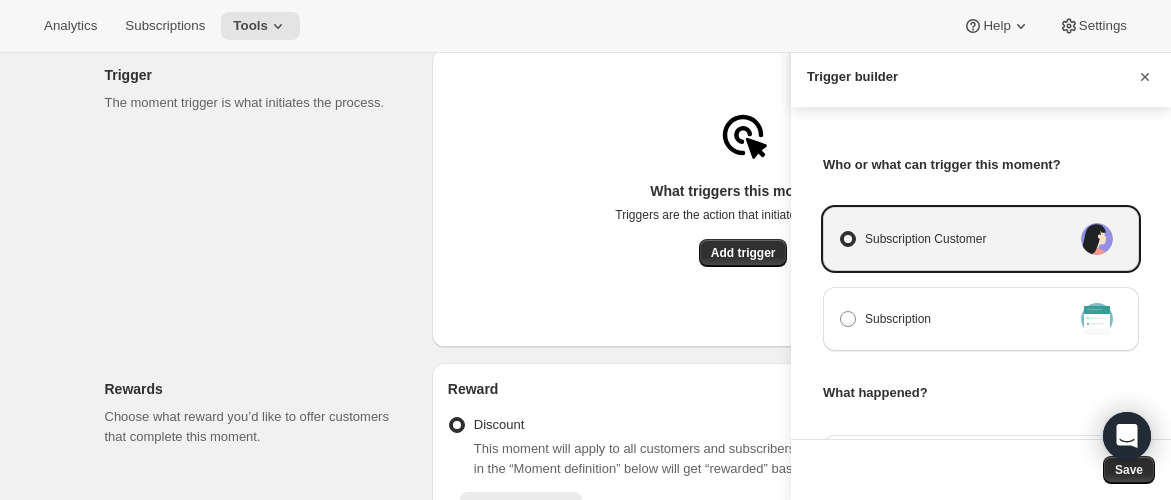 click 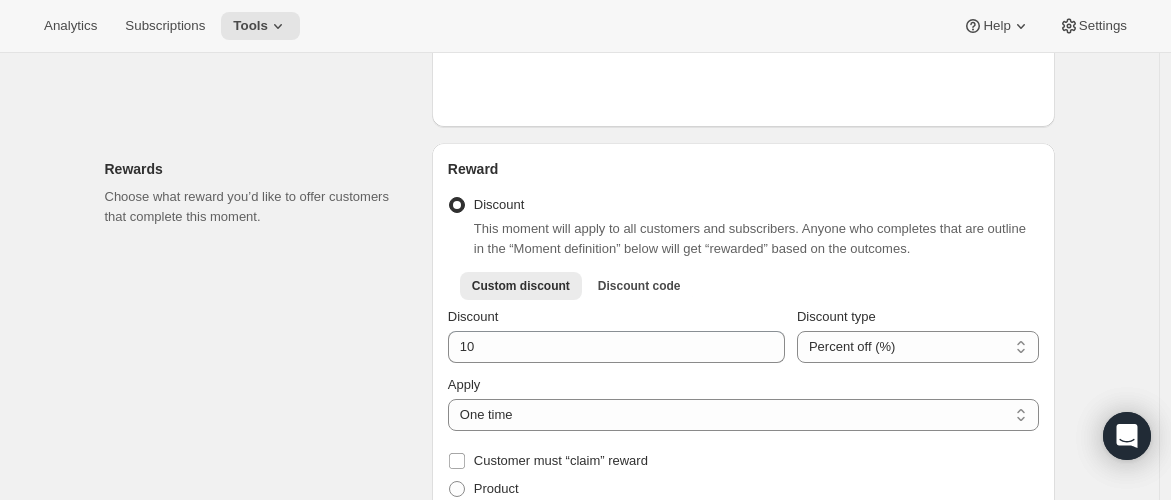 scroll, scrollTop: 806, scrollLeft: 0, axis: vertical 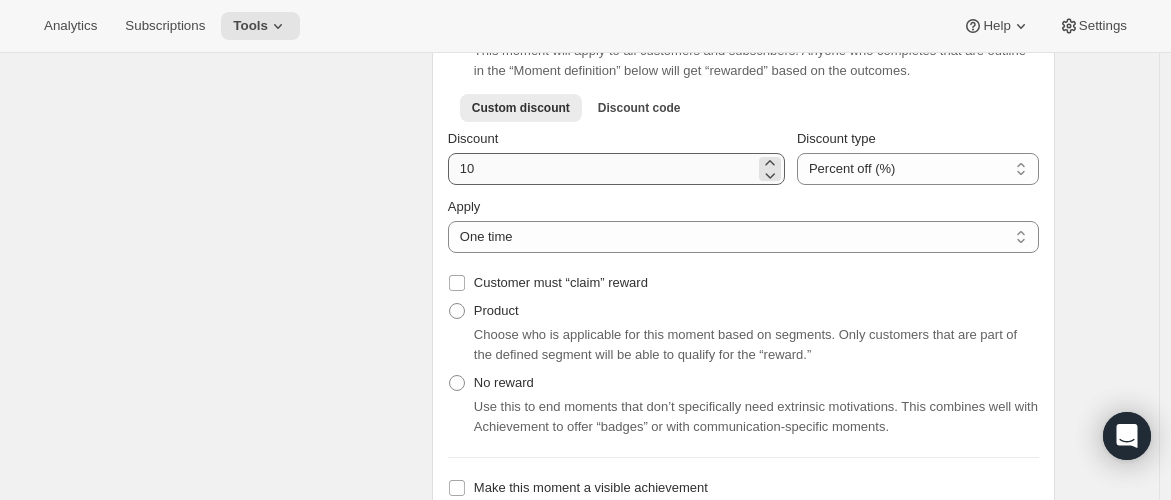 drag, startPoint x: 582, startPoint y: 227, endPoint x: 507, endPoint y: 174, distance: 91.836815 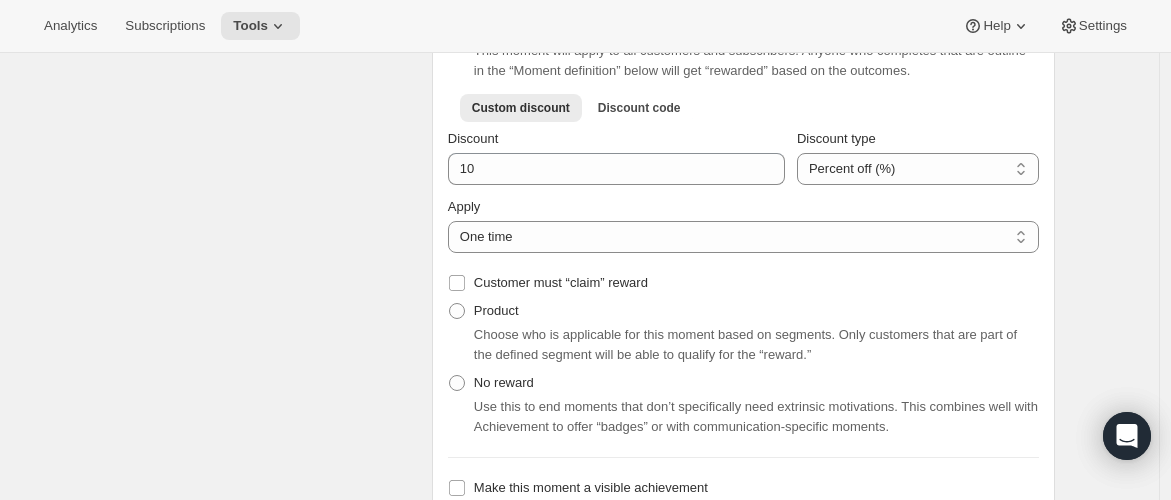 click on "Rewards Choose what reward you’d like to offer customers that complete this moment." at bounding box center (260, 273) 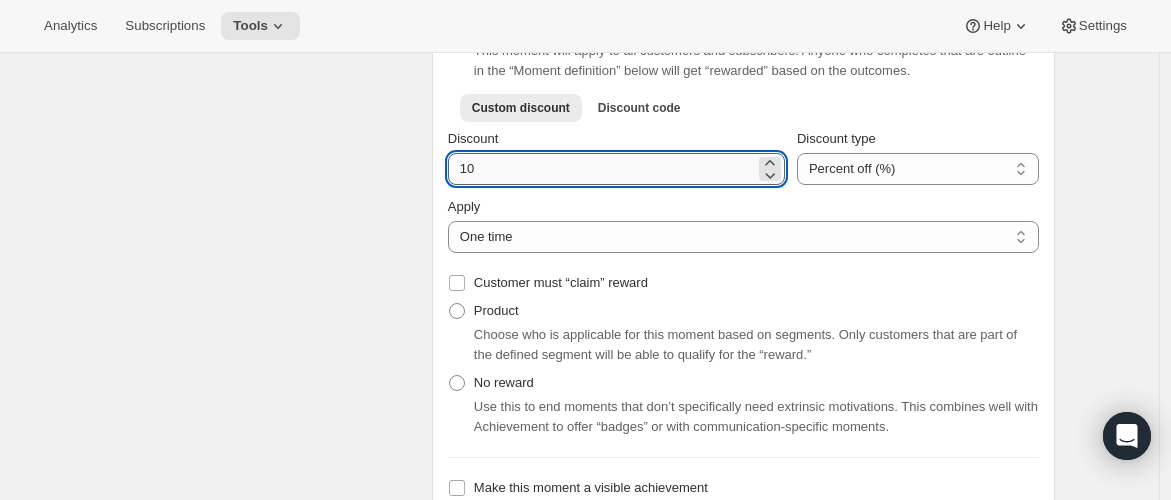 click on "Discount" at bounding box center [601, 169] 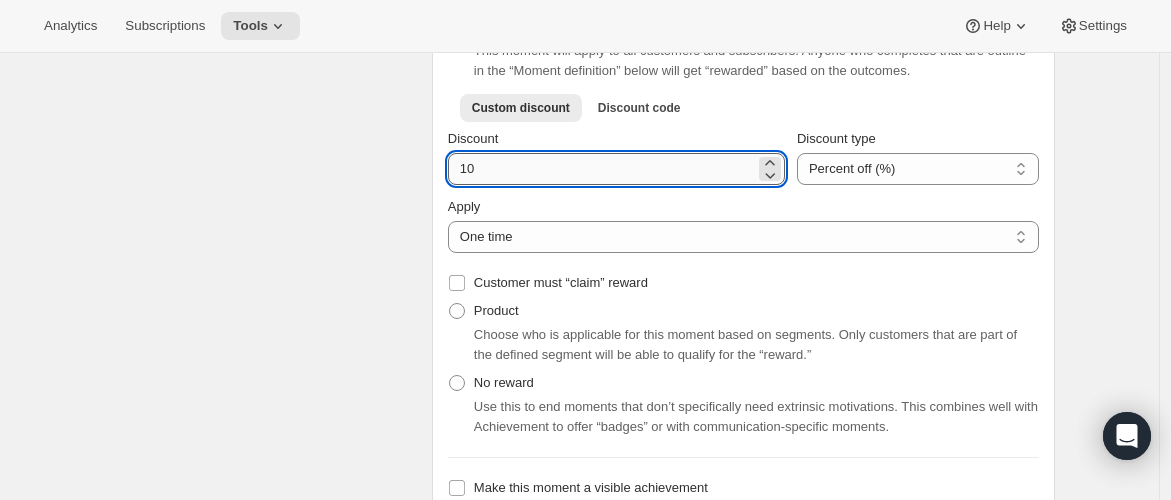type on "1" 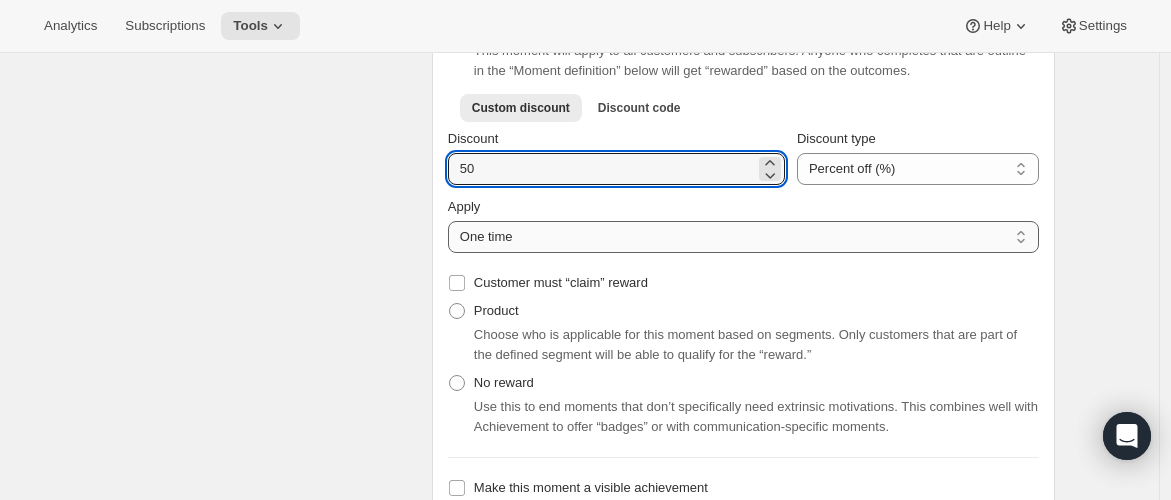 type on "50" 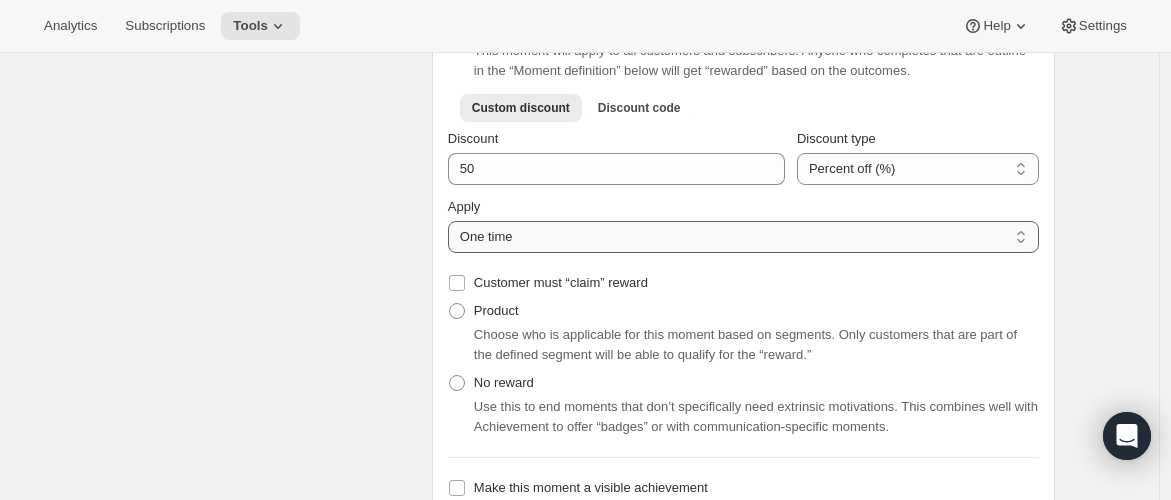 click on "One time Specify instances... Indefinetely" at bounding box center [743, 237] 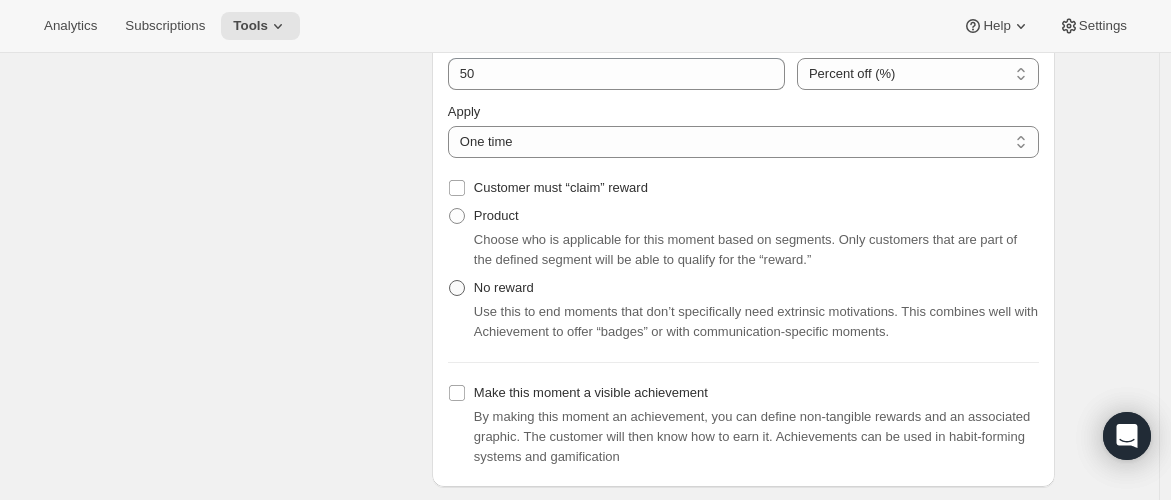 scroll, scrollTop: 924, scrollLeft: 0, axis: vertical 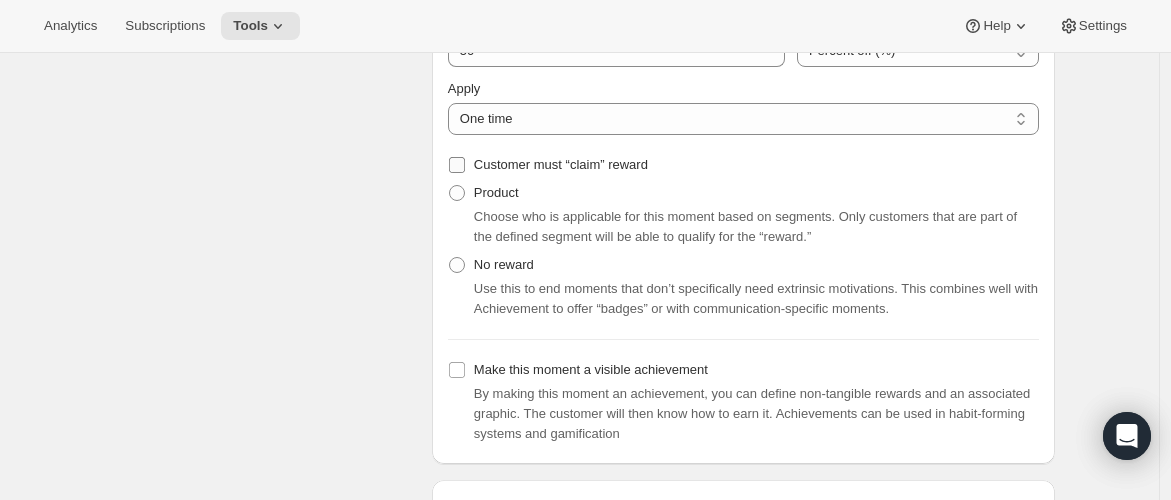 click on "Customer must “claim” reward" at bounding box center (561, 164) 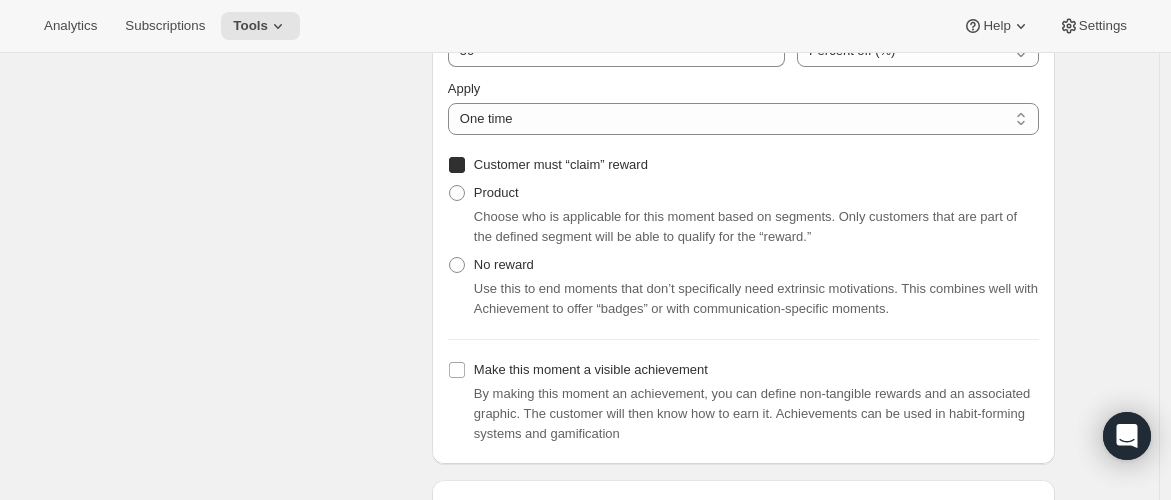 checkbox on "true" 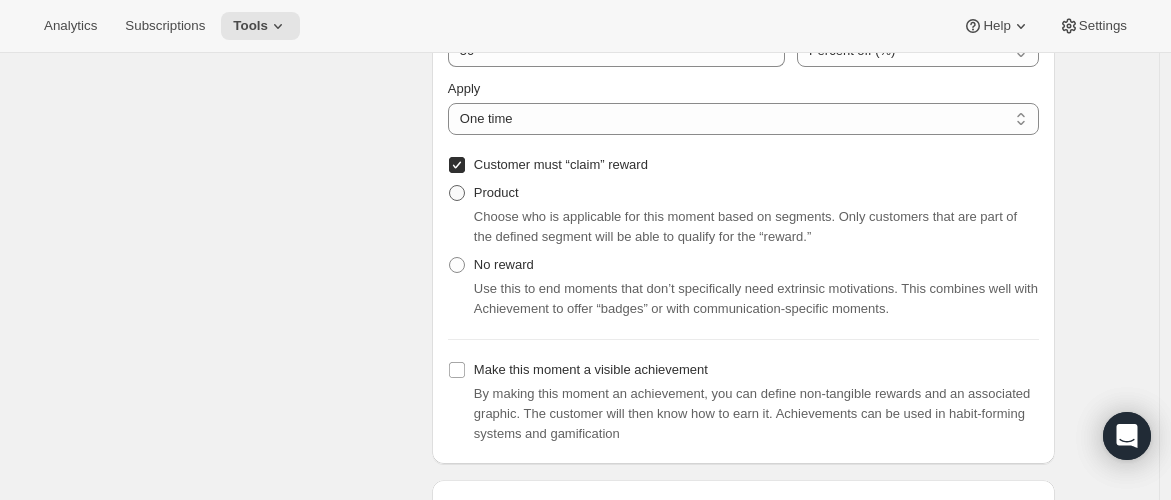 click on "Product" at bounding box center (483, 193) 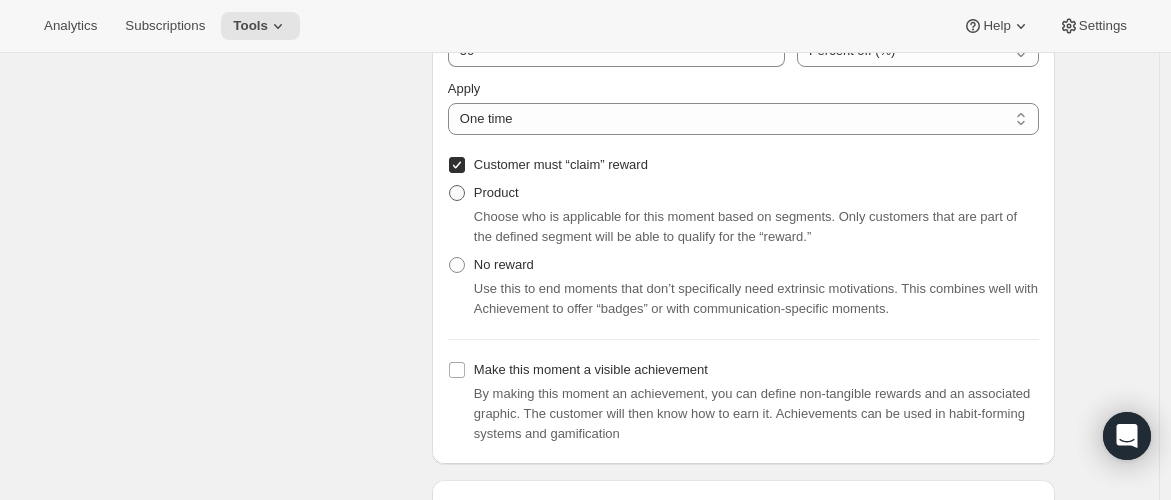 radio on "true" 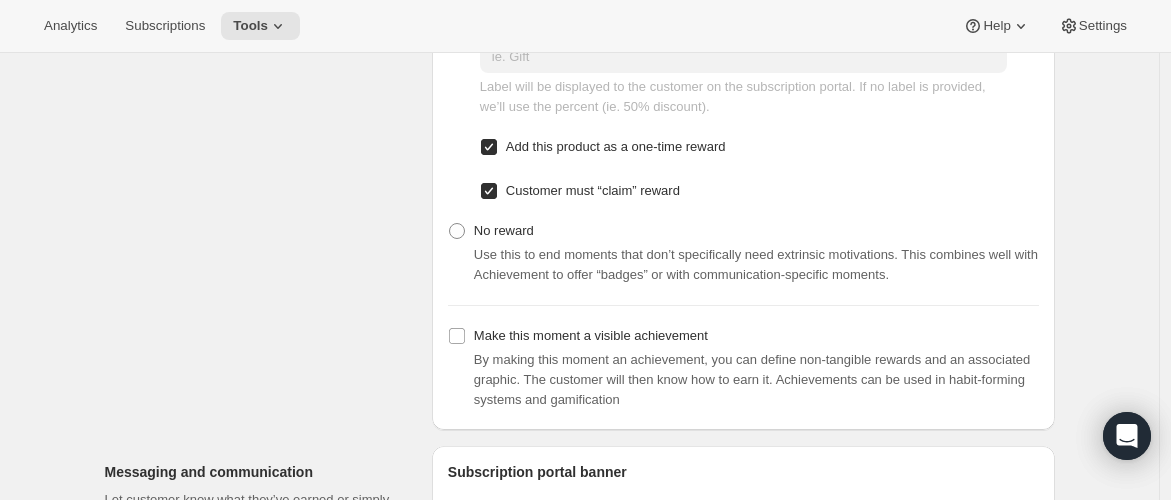scroll, scrollTop: 1335, scrollLeft: 0, axis: vertical 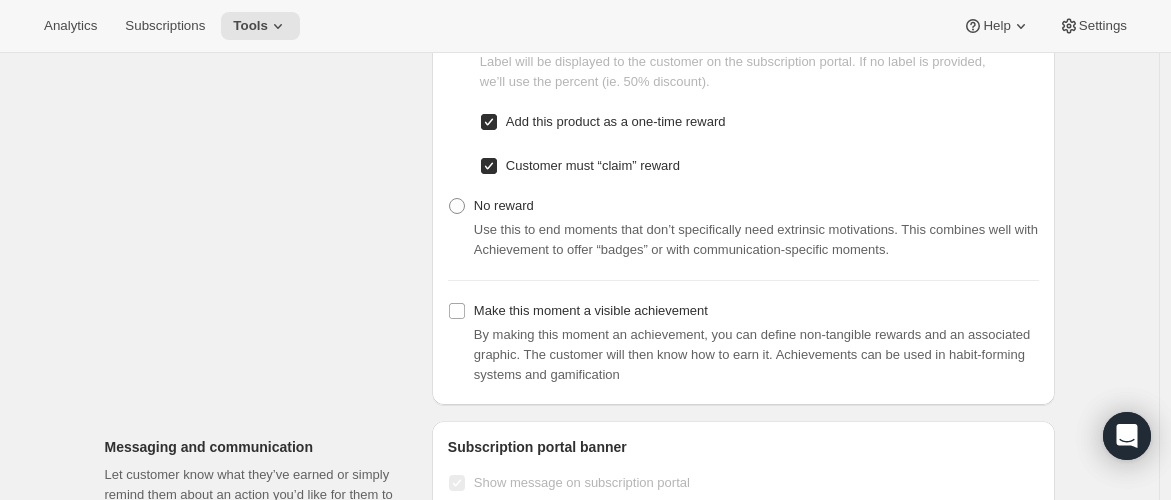 click on "Customer must “claim” reward" at bounding box center [489, 166] 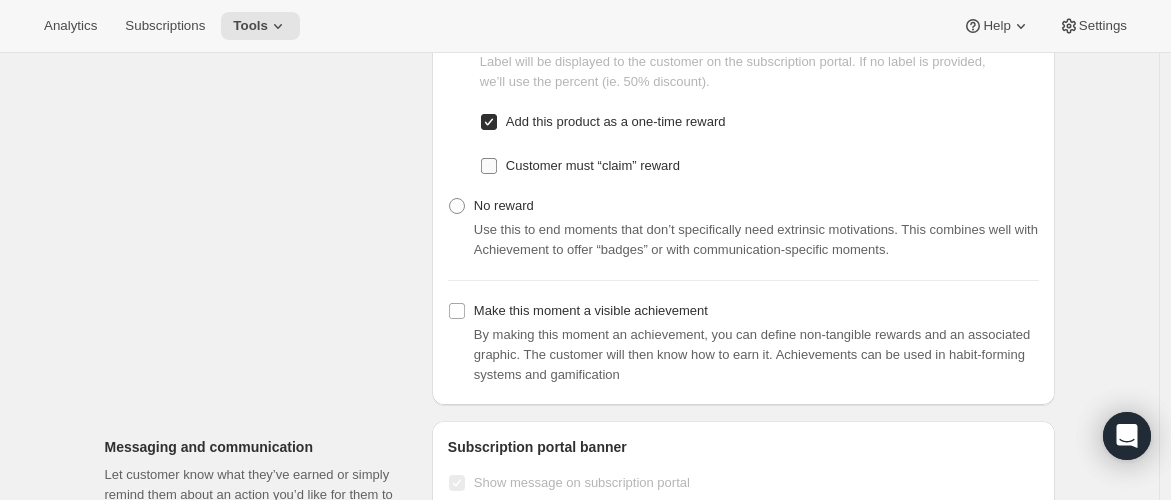 checkbox on "false" 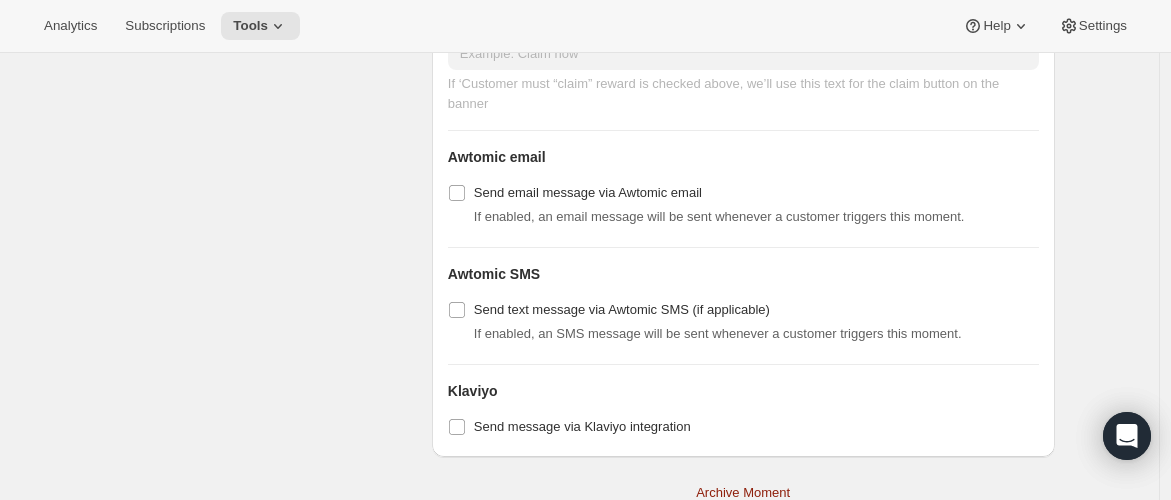scroll, scrollTop: 2205, scrollLeft: 0, axis: vertical 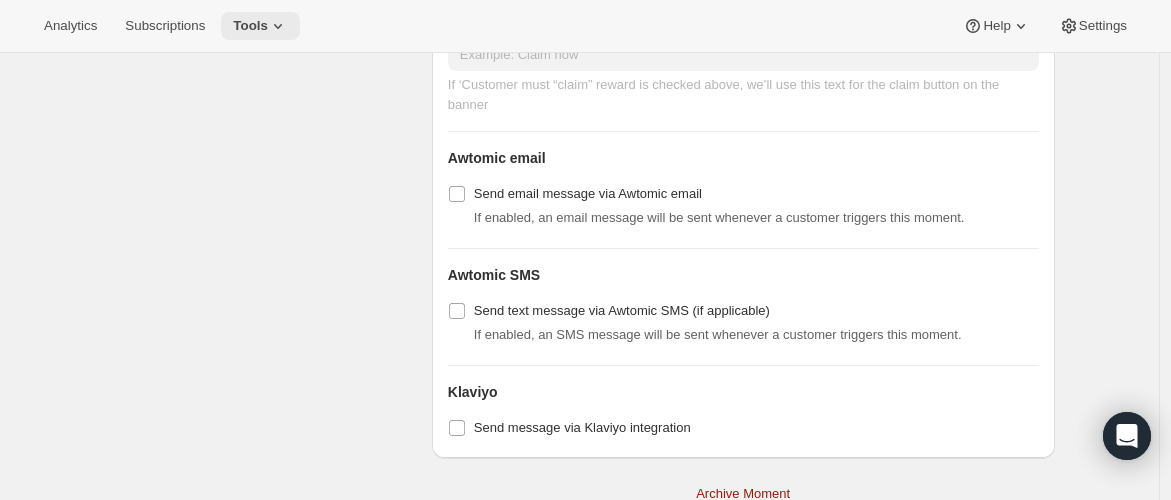 click on "Tools" at bounding box center [250, 26] 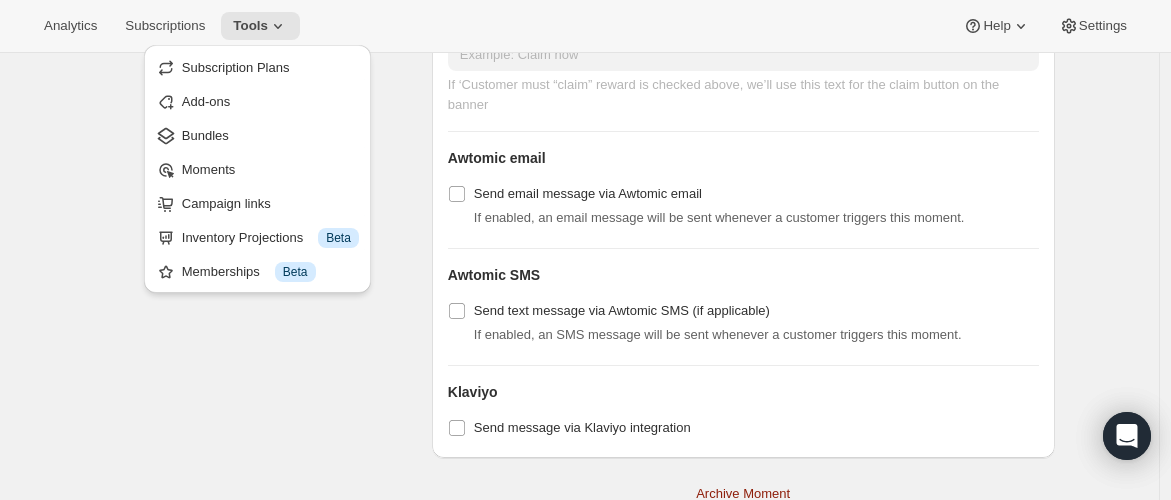 click on "Messaging and communication Let customer know what they’ve earned or simply remind them about an action you’d like for them to take.  Subscription portal banner Show message on subscription portal If enabled, a banner message will be displayed at the top of your subscription portal whenever a customer triggers this moment. Banner graphic Used on the banner in the customer portal Upload image Title Description Claim button text (if applicable) If ‘Customer must “claim” reward is checked above, we’ll use this text for the claim button on the banner Awtomic email Send email message via Awtomic email If enabled, an email message will be sent whenever a customer triggers this moment. Awtomic SMS Send text message via Awtomic SMS (if applicable) If enabled, an SMS message will be sent whenever a customer triggers this moment. Klaviyo Send message via Klaviyo integration" at bounding box center (564, -4) 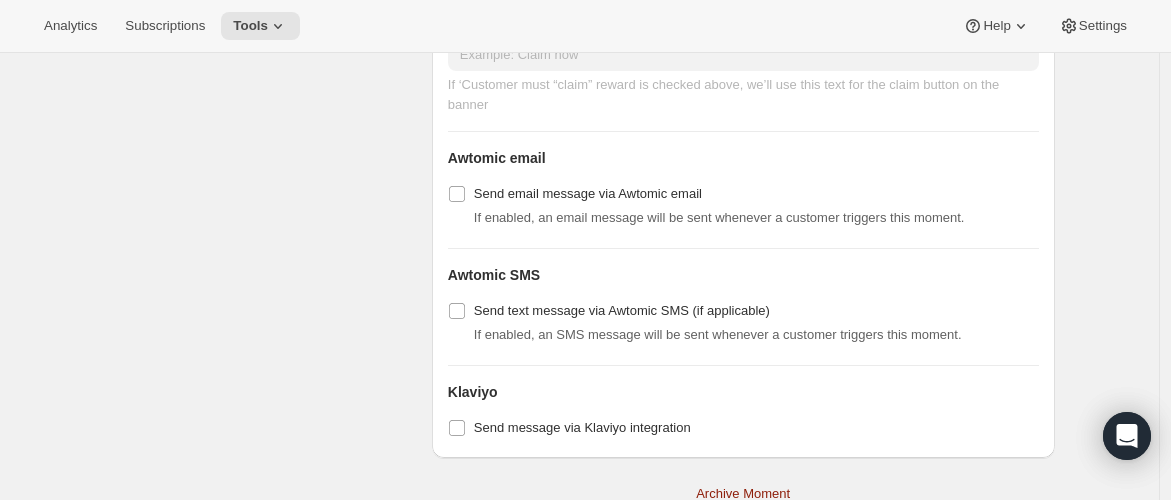 click on "Messaging and communication Let customer know what they’ve earned or simply remind them about an action you’d like for them to take.  Subscription portal banner Show message on subscription portal If enabled, a banner message will be displayed at the top of your subscription portal whenever a customer triggers this moment. Banner graphic Used on the banner in the customer portal Upload image Title Description Claim button text (if applicable) If ‘Customer must “claim” reward is checked above, we’ll use this text for the claim button on the banner Awtomic email Send email message via Awtomic email If enabled, an email message will be sent whenever a customer triggers this moment. Awtomic SMS Send text message via Awtomic SMS (if applicable) If enabled, an SMS message will be sent whenever a customer triggers this moment. Klaviyo Send message via Klaviyo integration" at bounding box center (564, -4) 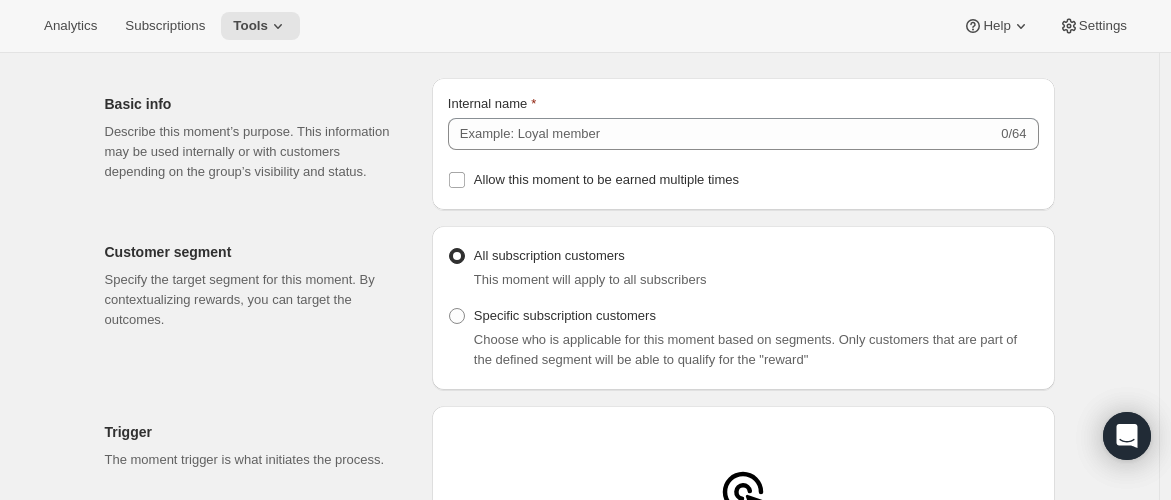 scroll, scrollTop: 0, scrollLeft: 0, axis: both 